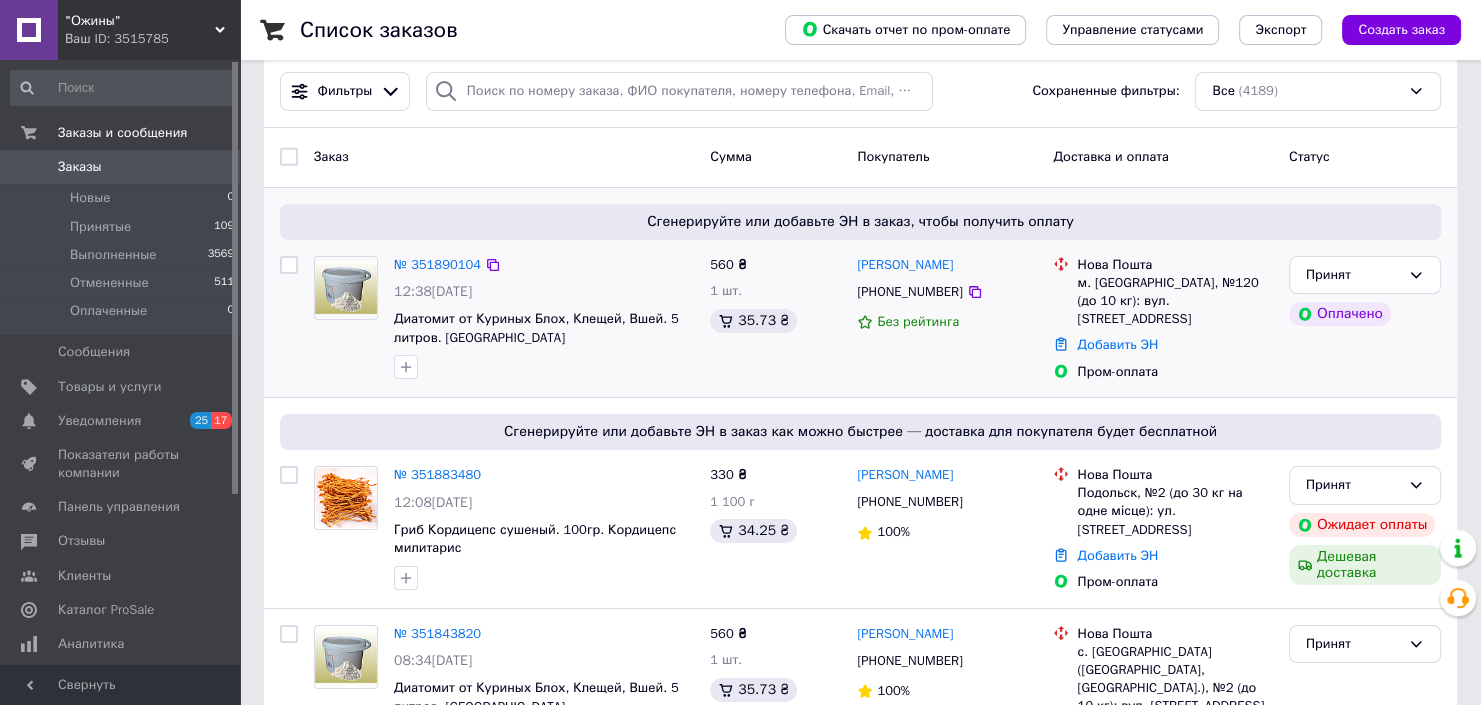 scroll, scrollTop: 0, scrollLeft: 0, axis: both 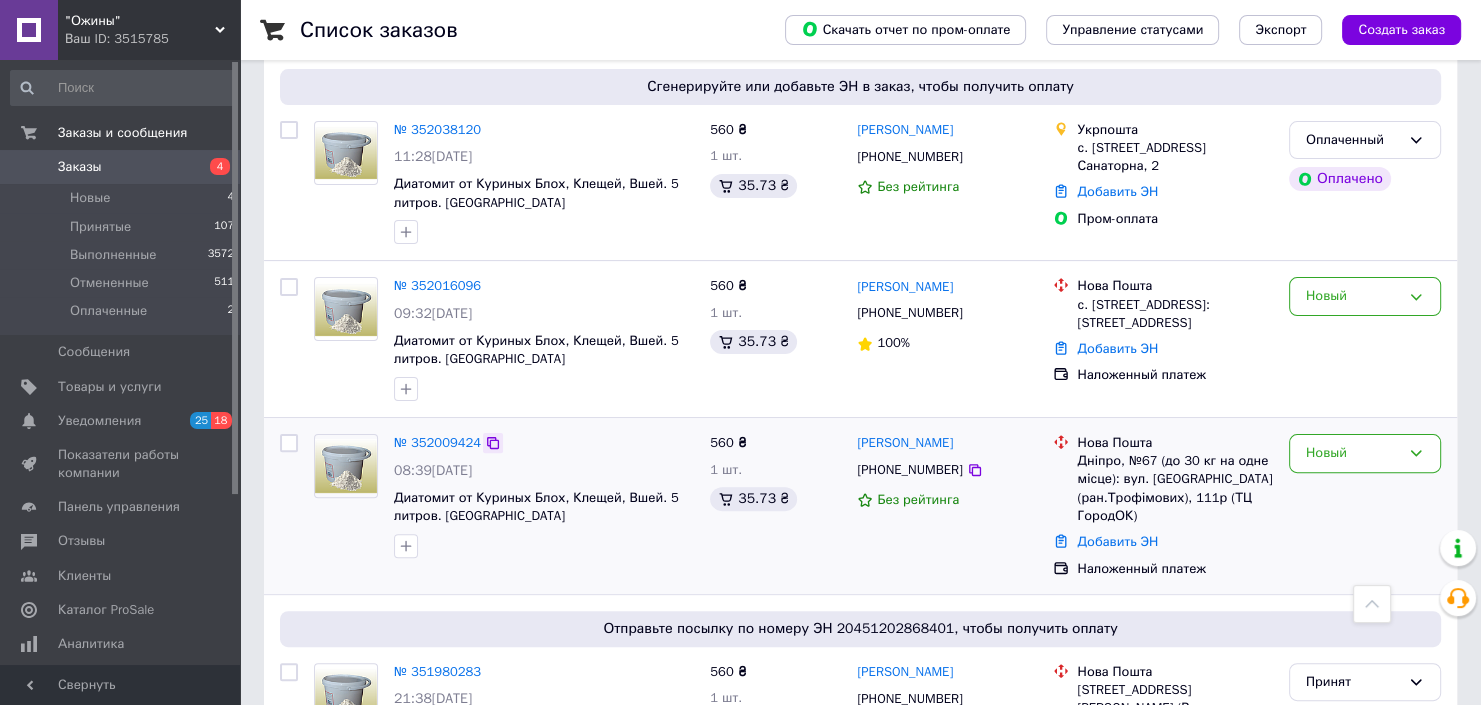 click 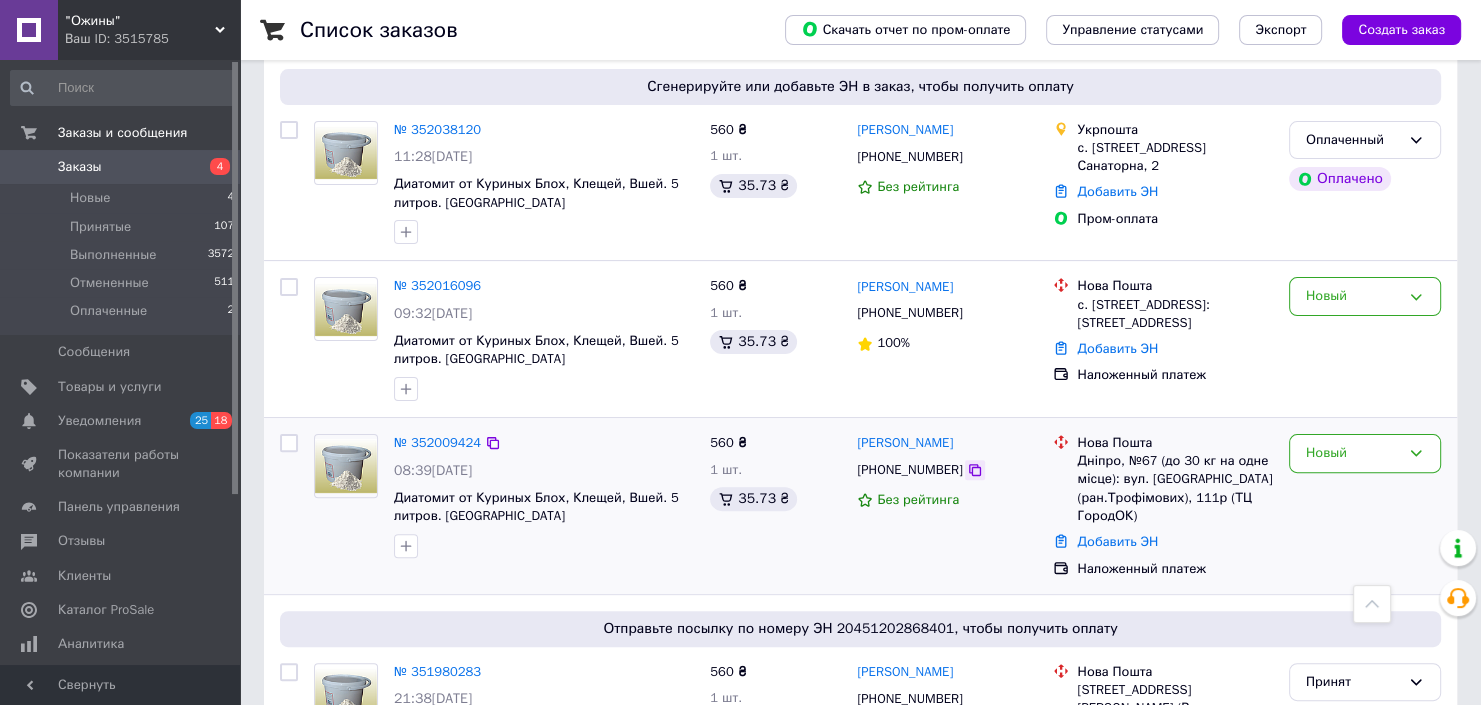 click 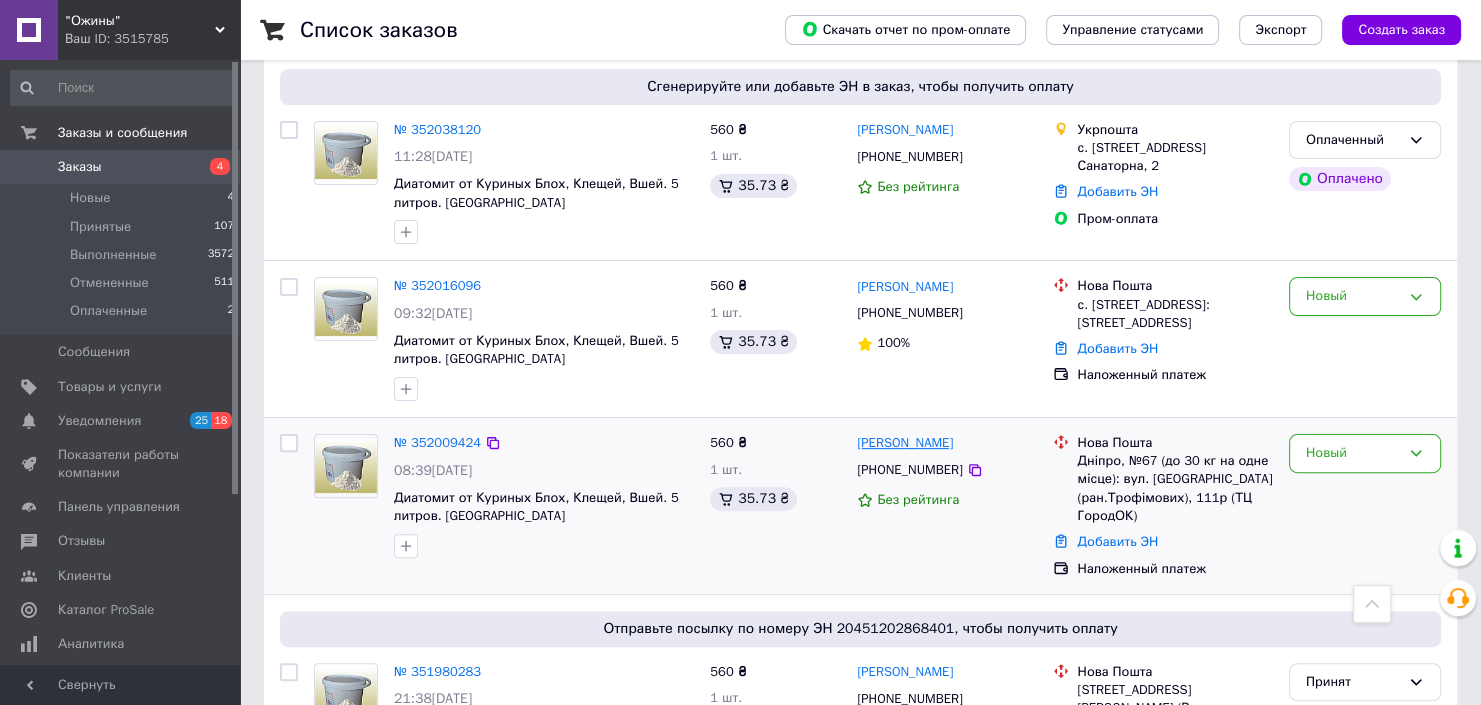 drag, startPoint x: 851, startPoint y: 436, endPoint x: 955, endPoint y: 436, distance: 104 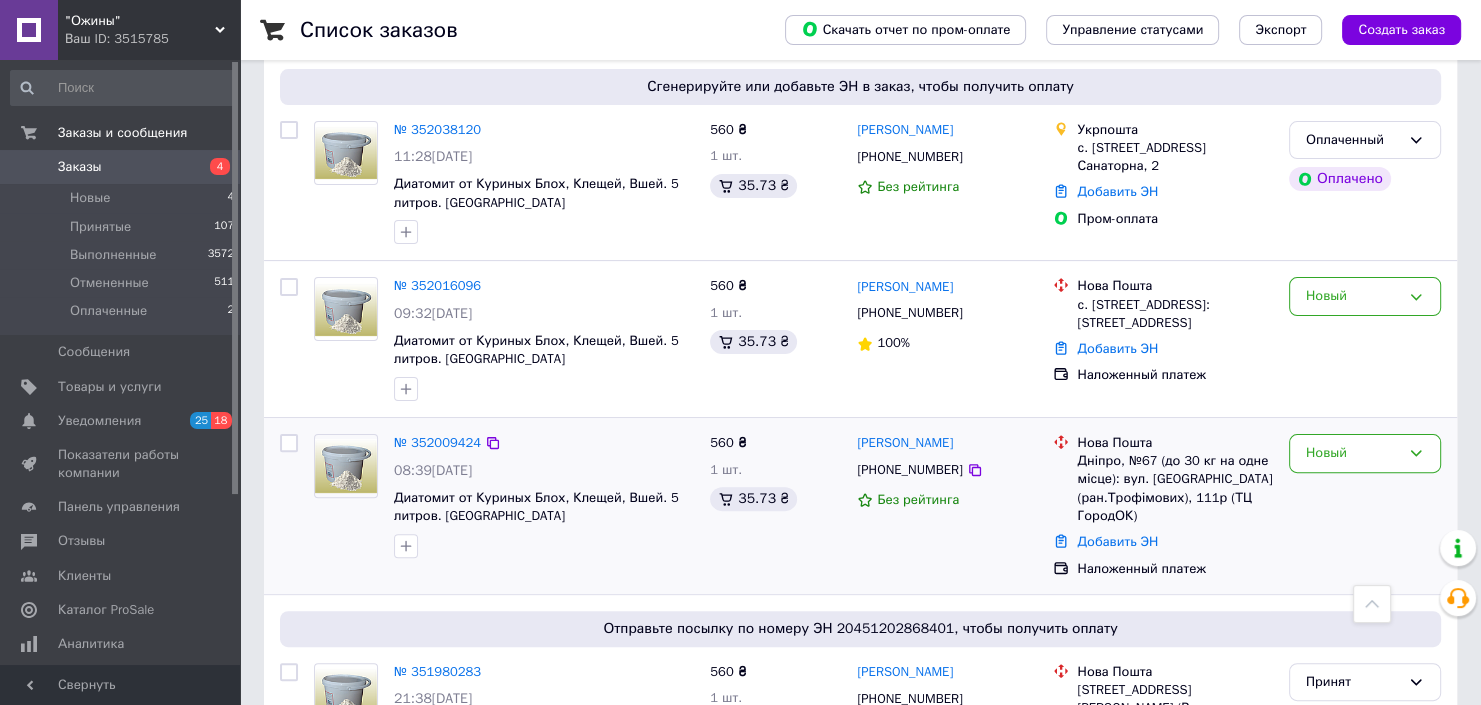 copy on "[PERSON_NAME]" 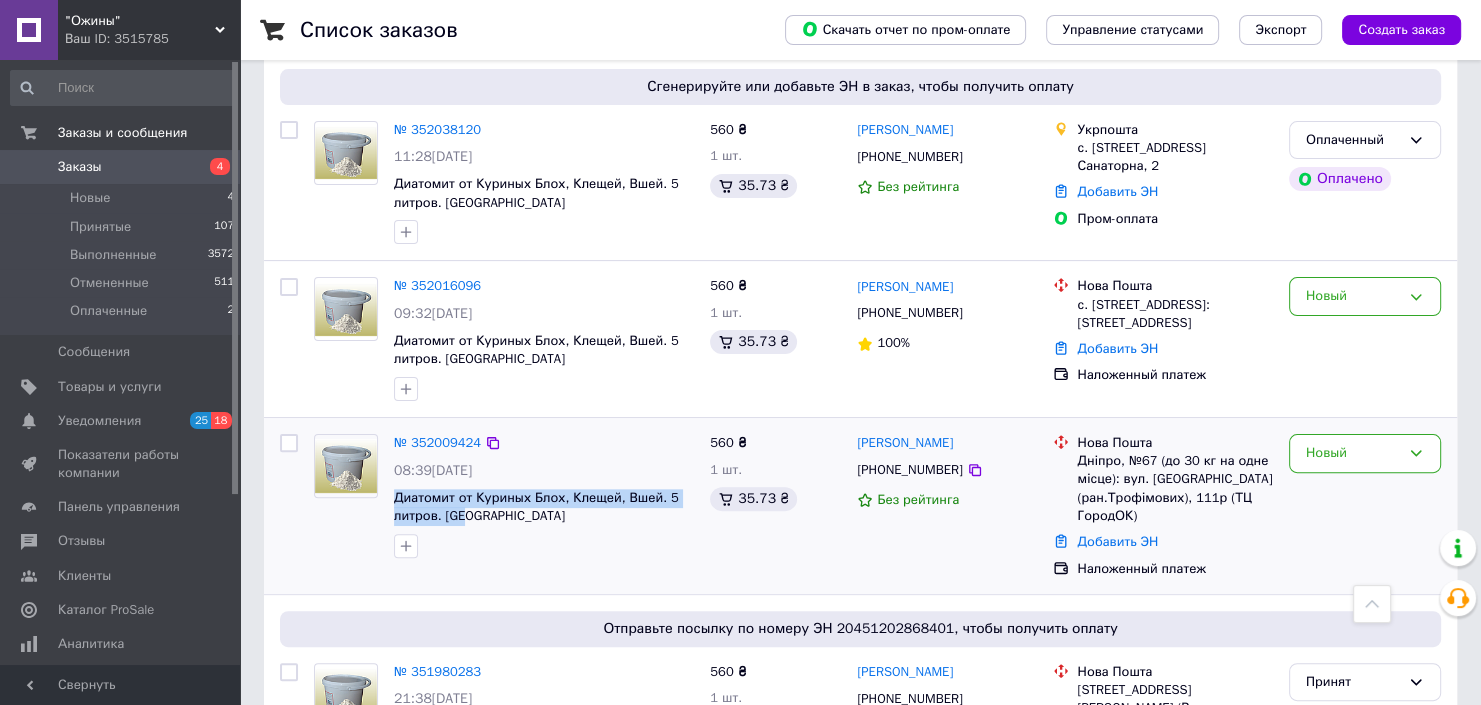 drag, startPoint x: 388, startPoint y: 488, endPoint x: 655, endPoint y: 506, distance: 267.60605 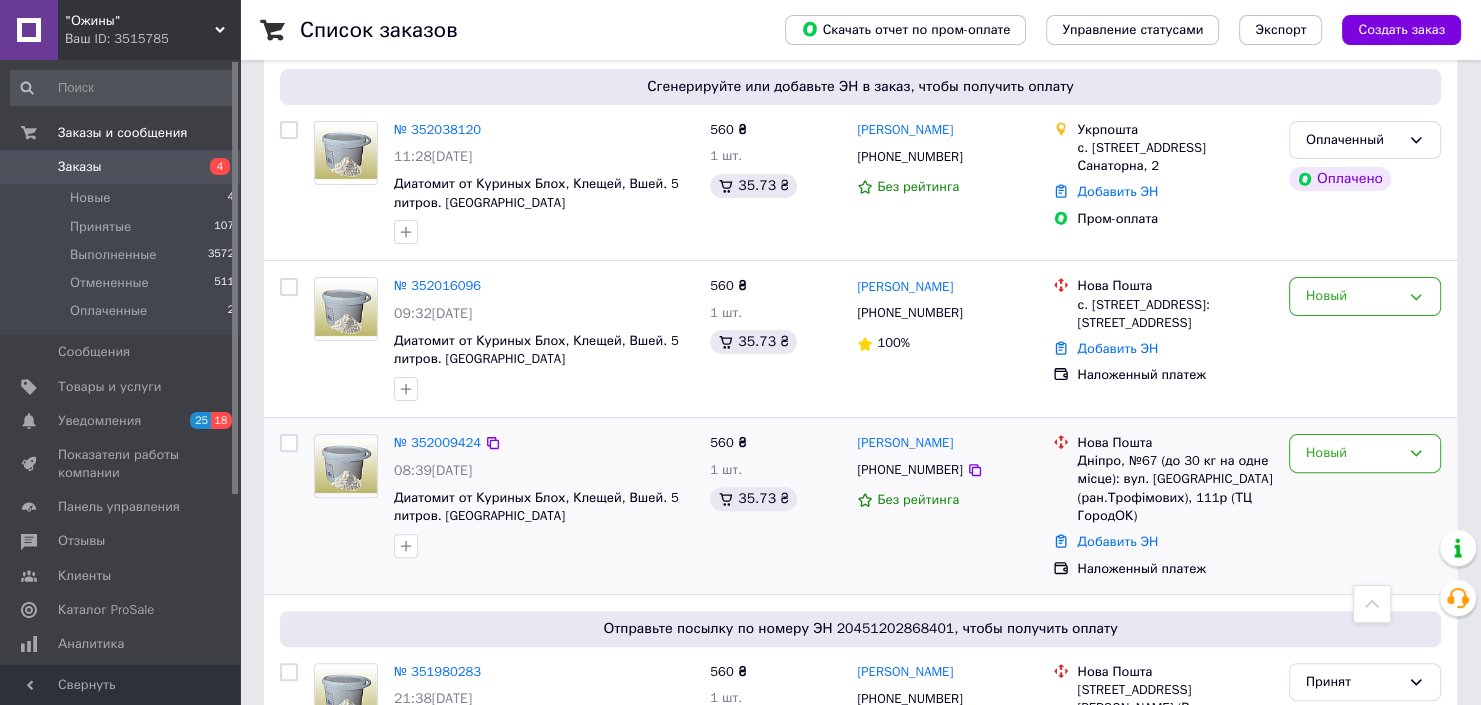 click on "№ 352009424 08:39[DATE] Диатомит от Куриных Блох, Клещей, Вшей. 5 литров. [GEOGRAPHIC_DATA]" at bounding box center [504, 506] 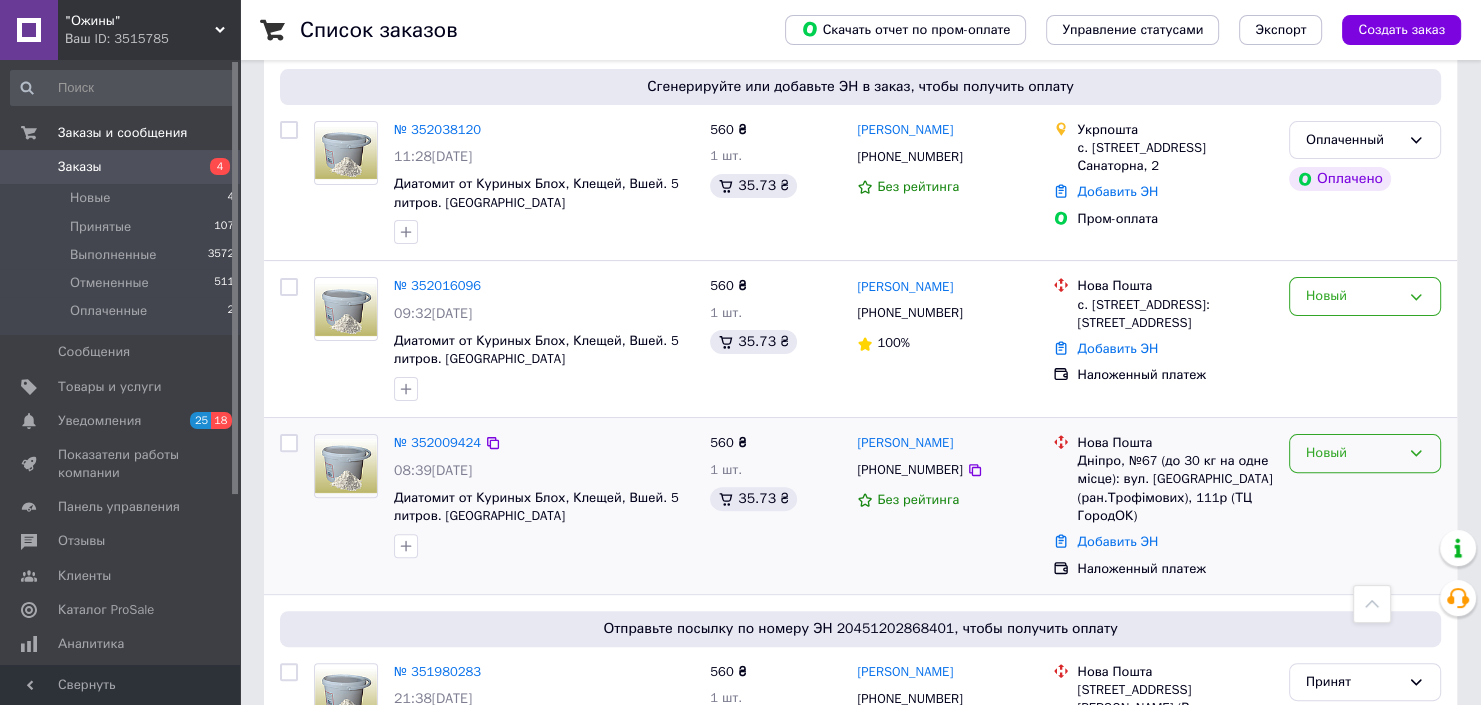click on "Новый" at bounding box center (1353, 453) 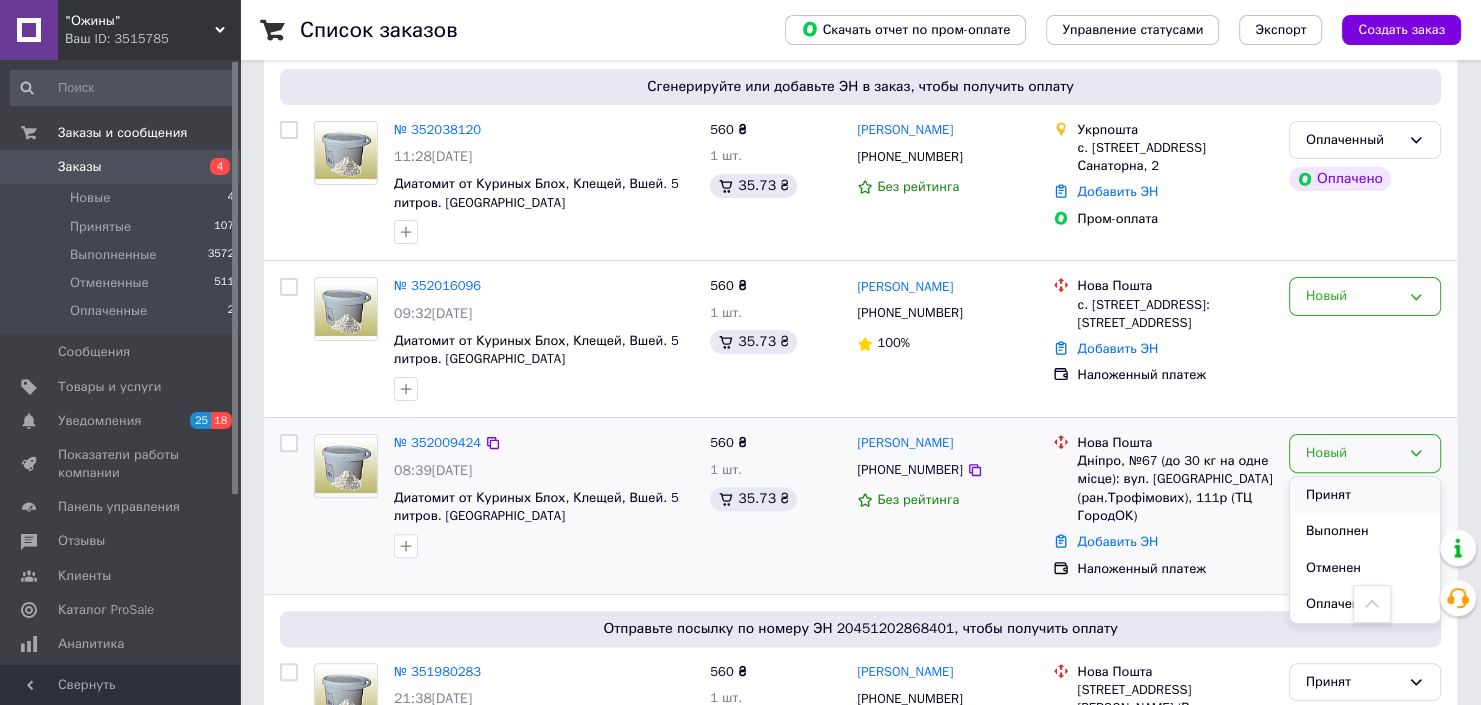 click on "Принят" at bounding box center (1365, 495) 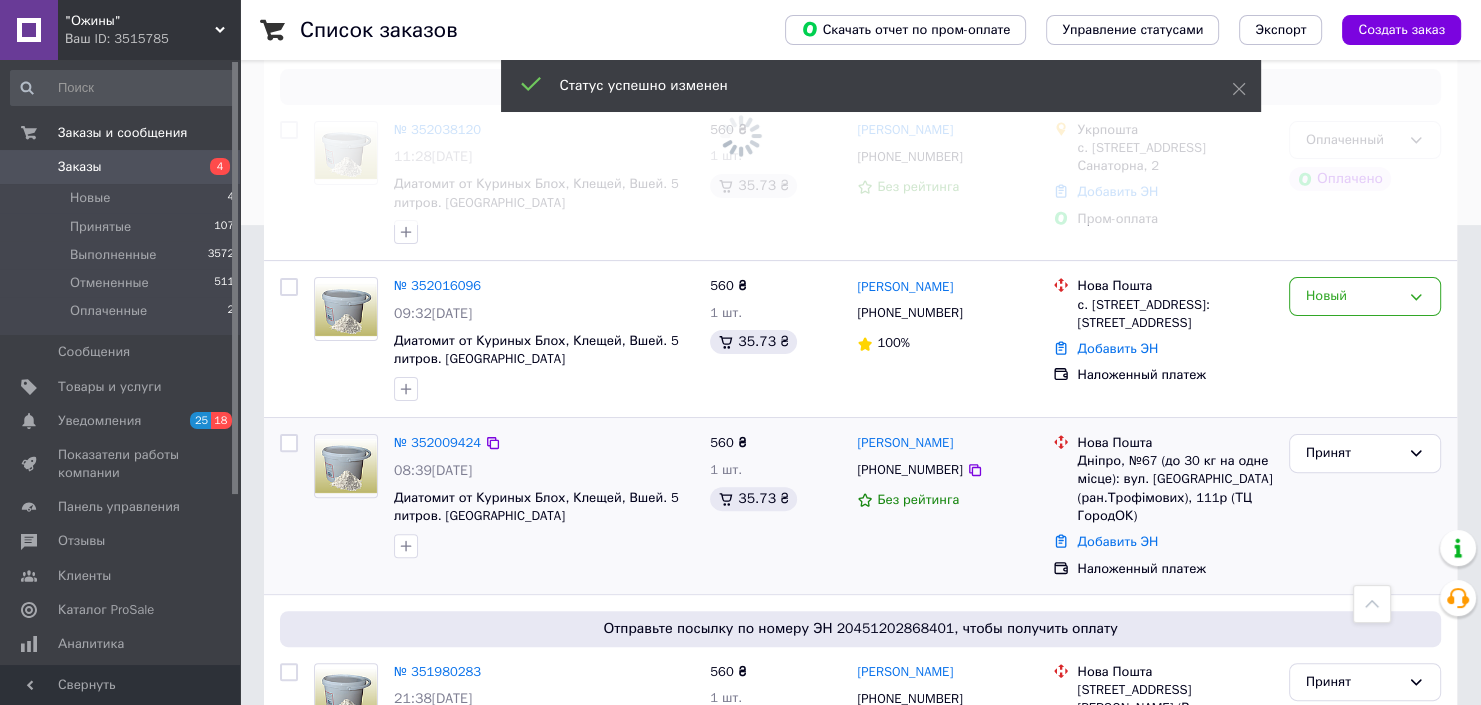 scroll, scrollTop: 690, scrollLeft: 0, axis: vertical 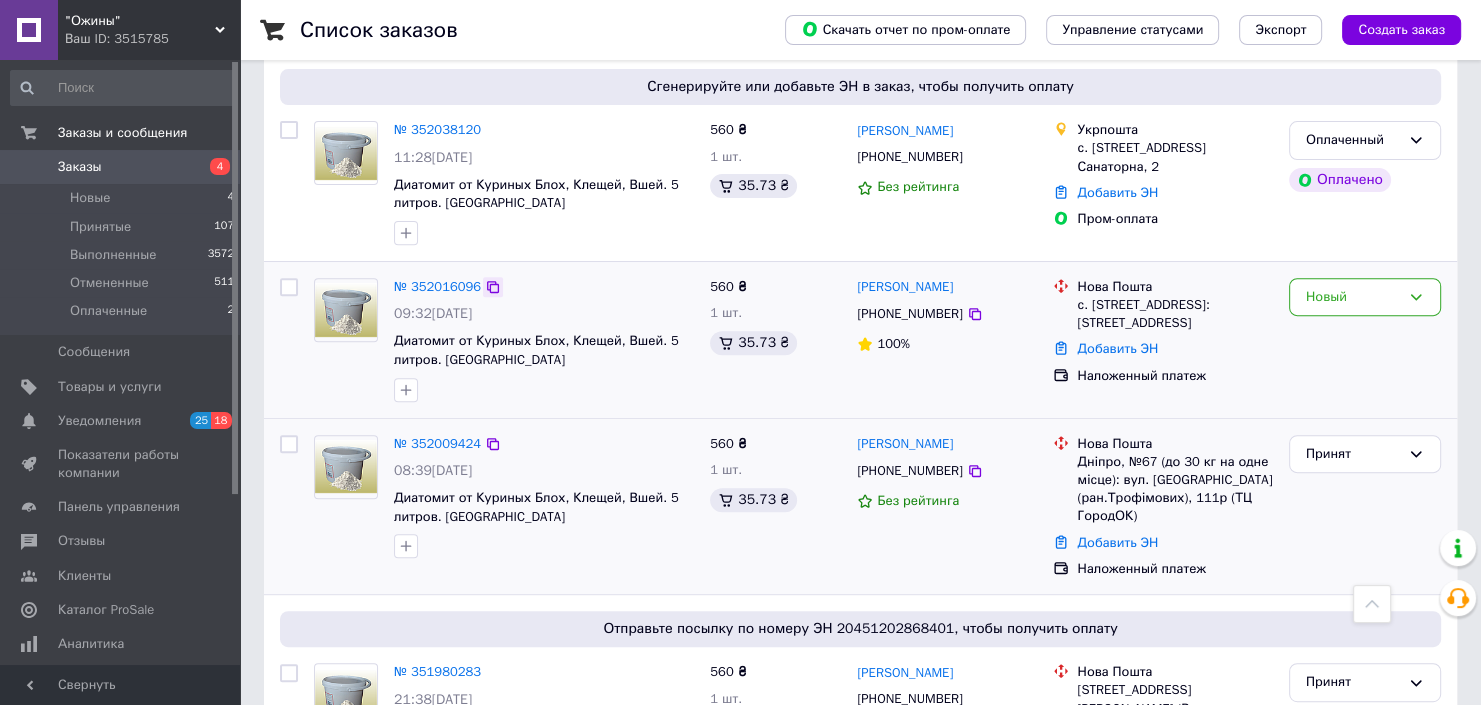click 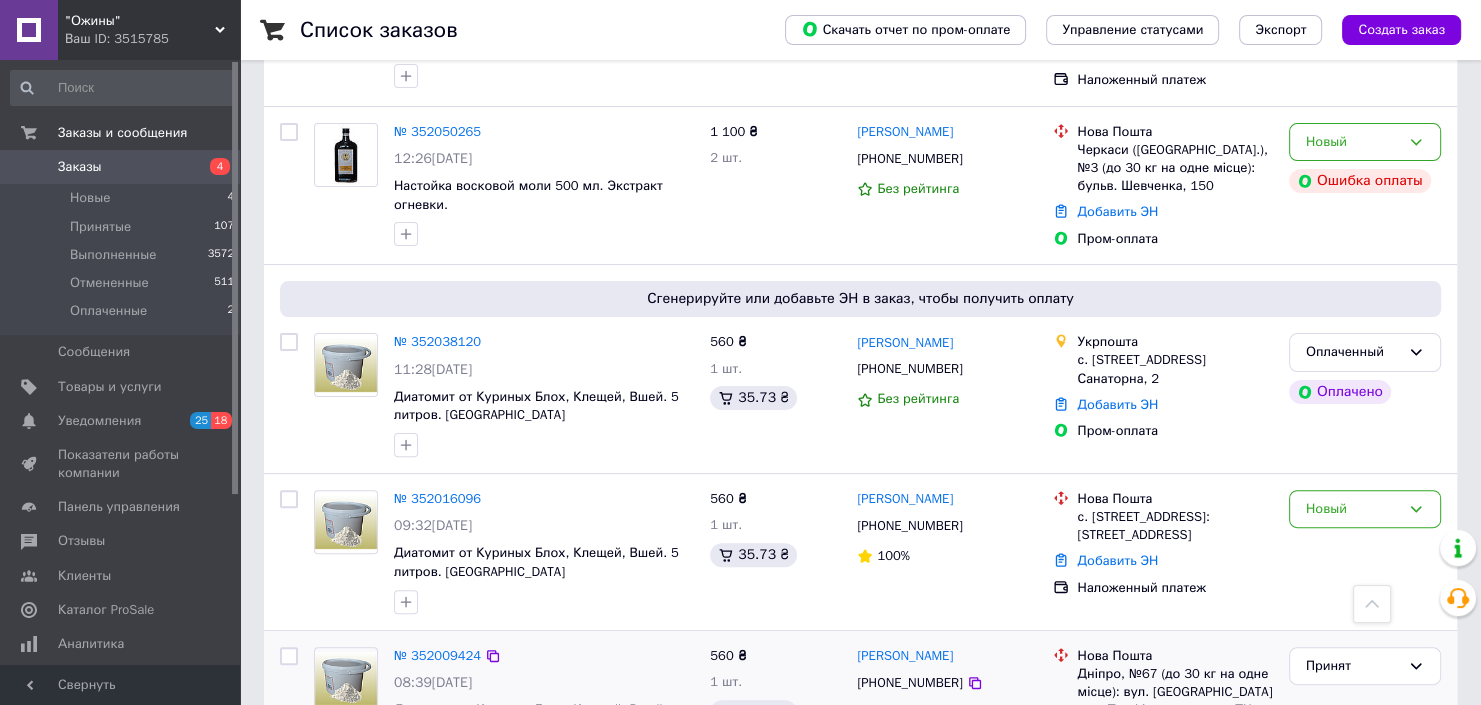 scroll, scrollTop: 450, scrollLeft: 0, axis: vertical 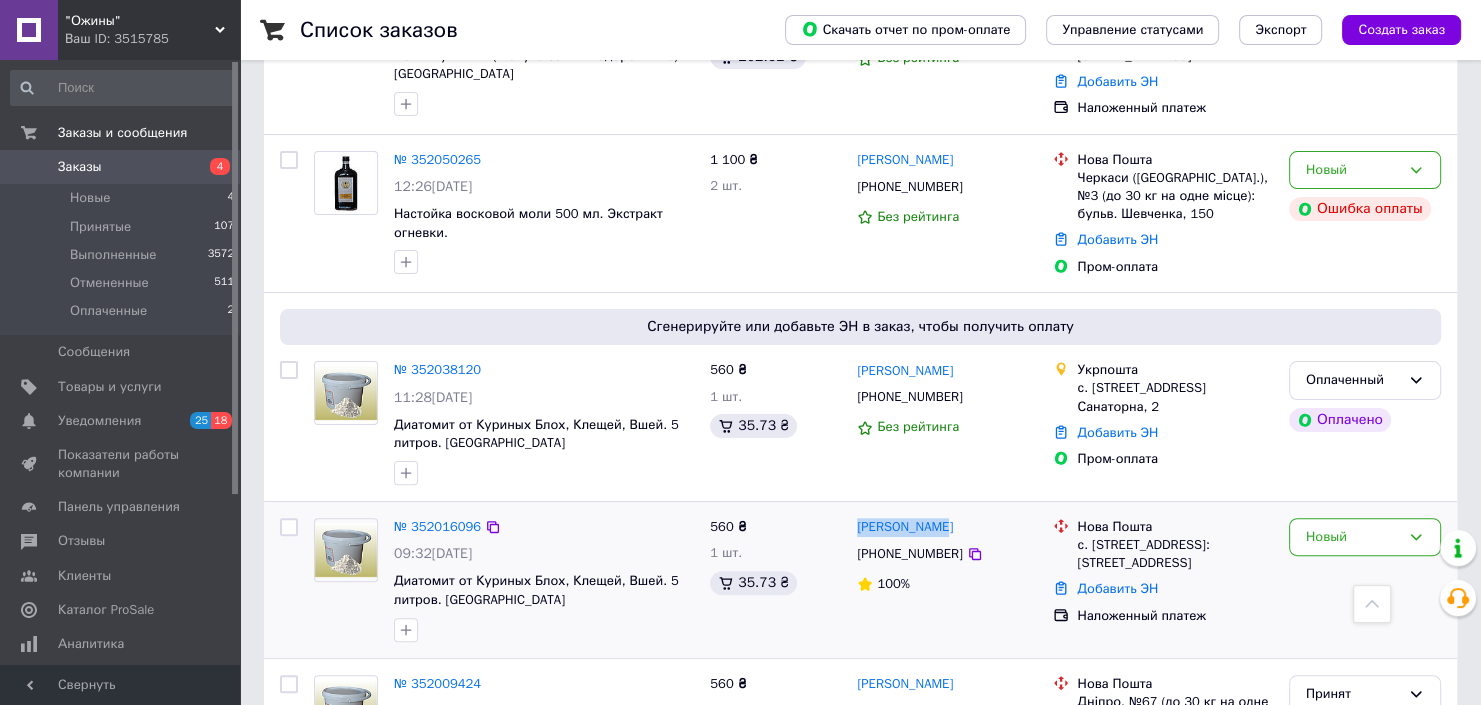 drag, startPoint x: 854, startPoint y: 520, endPoint x: 936, endPoint y: 527, distance: 82.29824 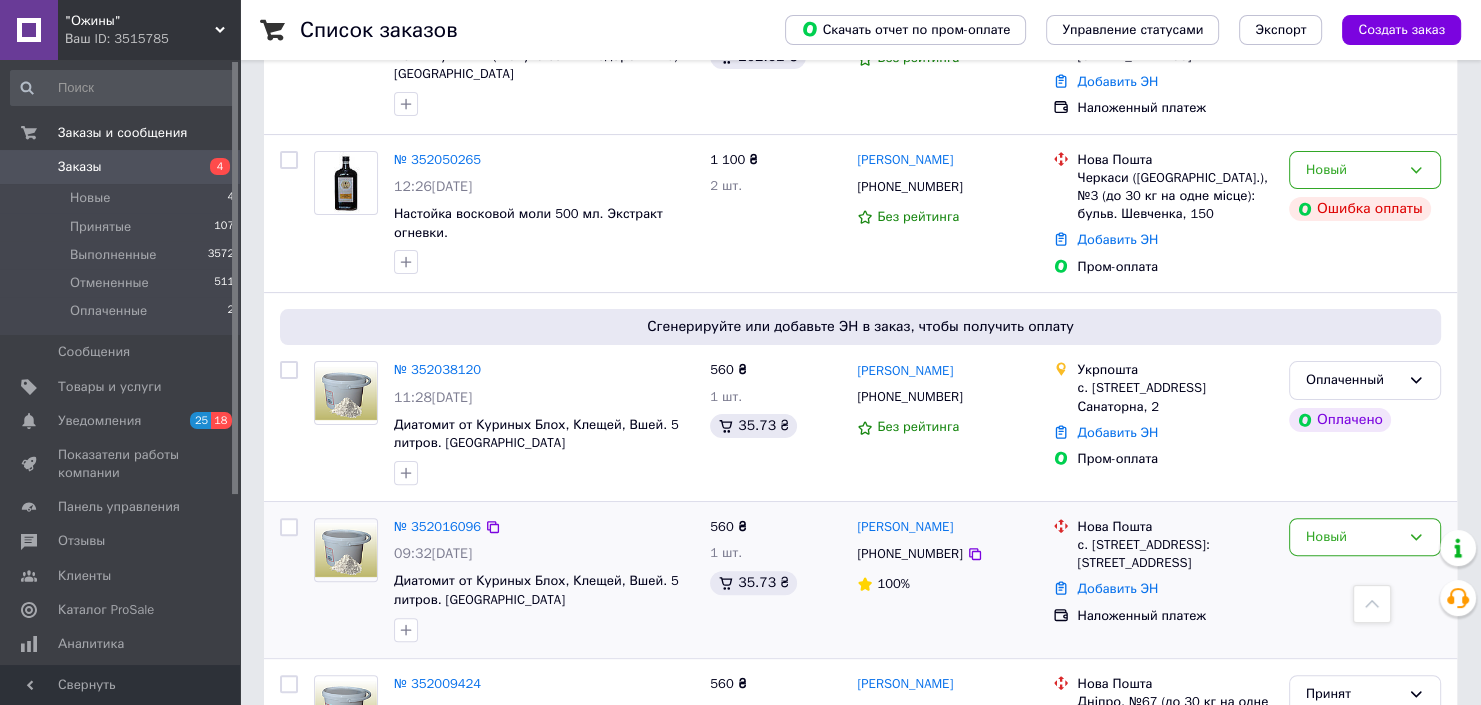 click on "[PERSON_NAME] [PHONE_NUMBER] 100%" at bounding box center (947, 580) 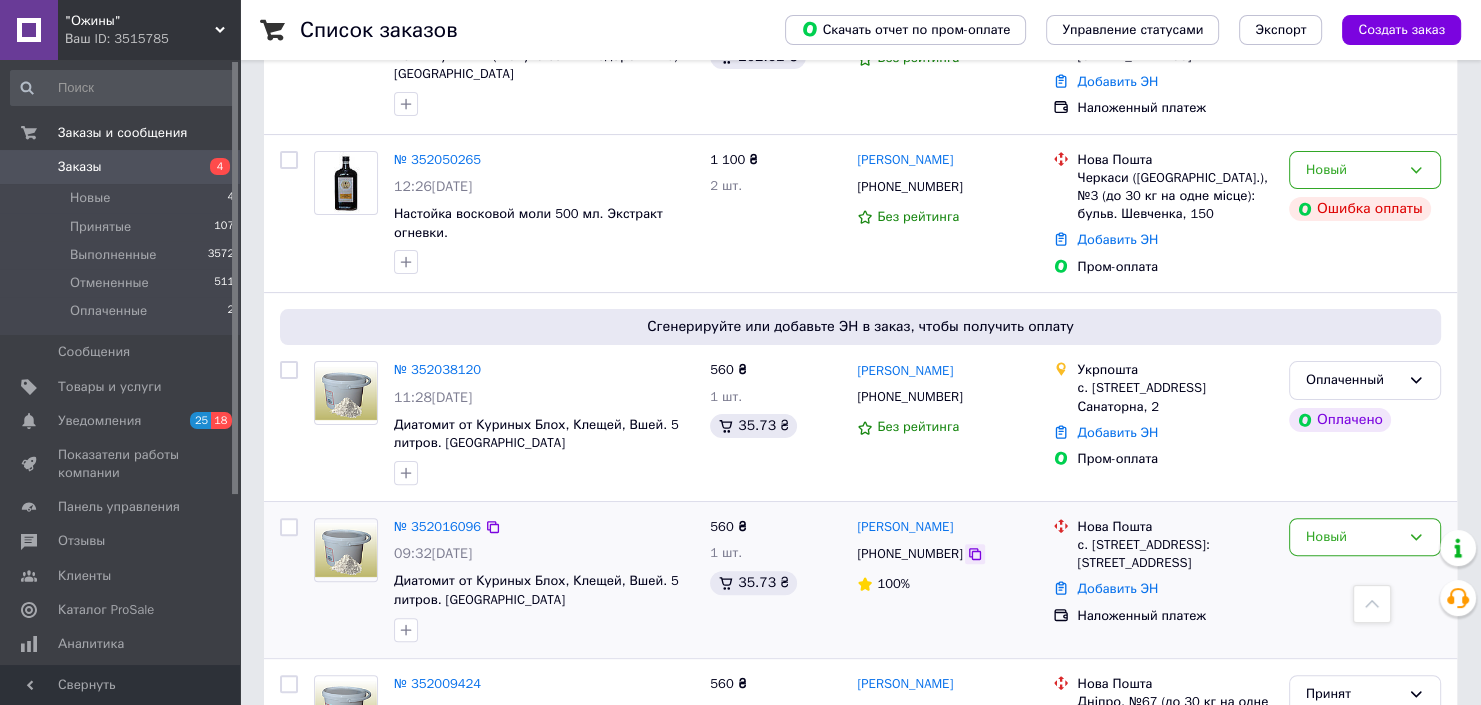 click 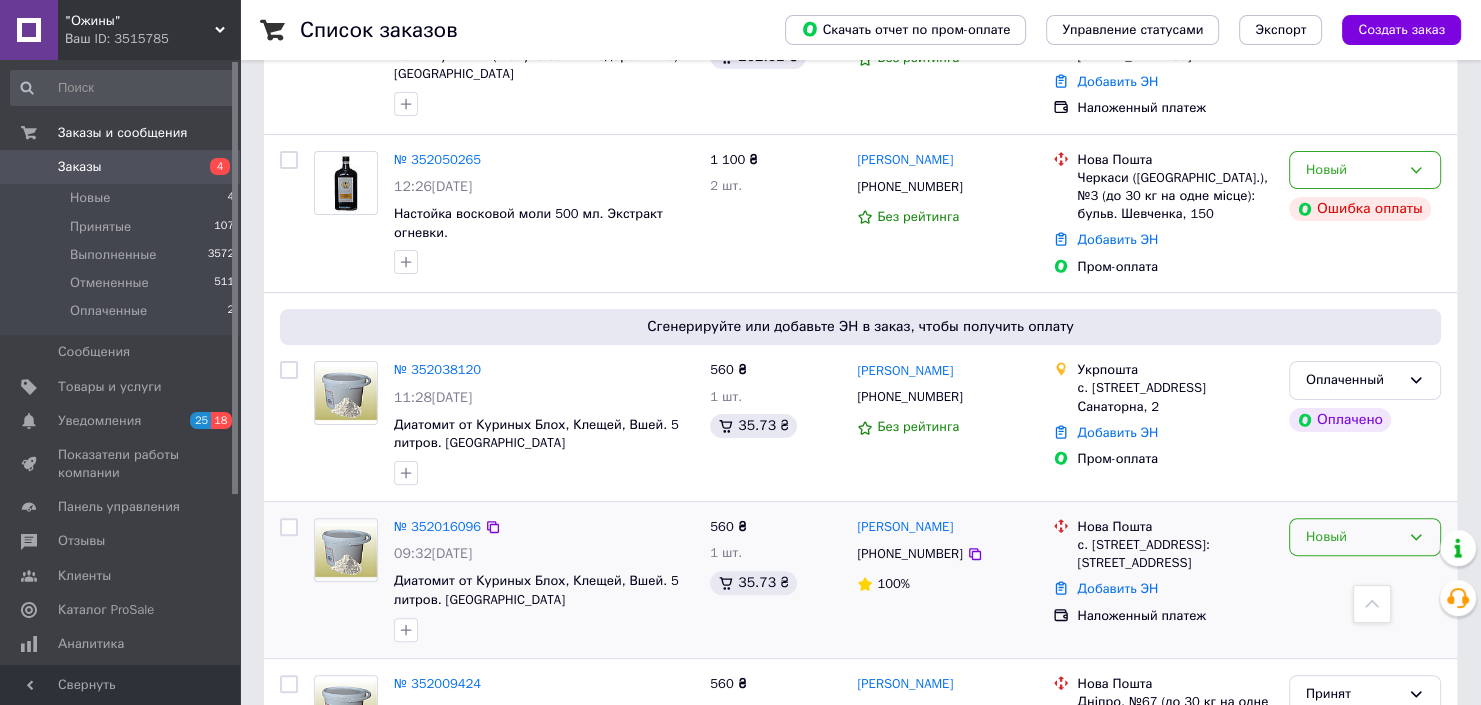 click on "Новый" at bounding box center [1353, 537] 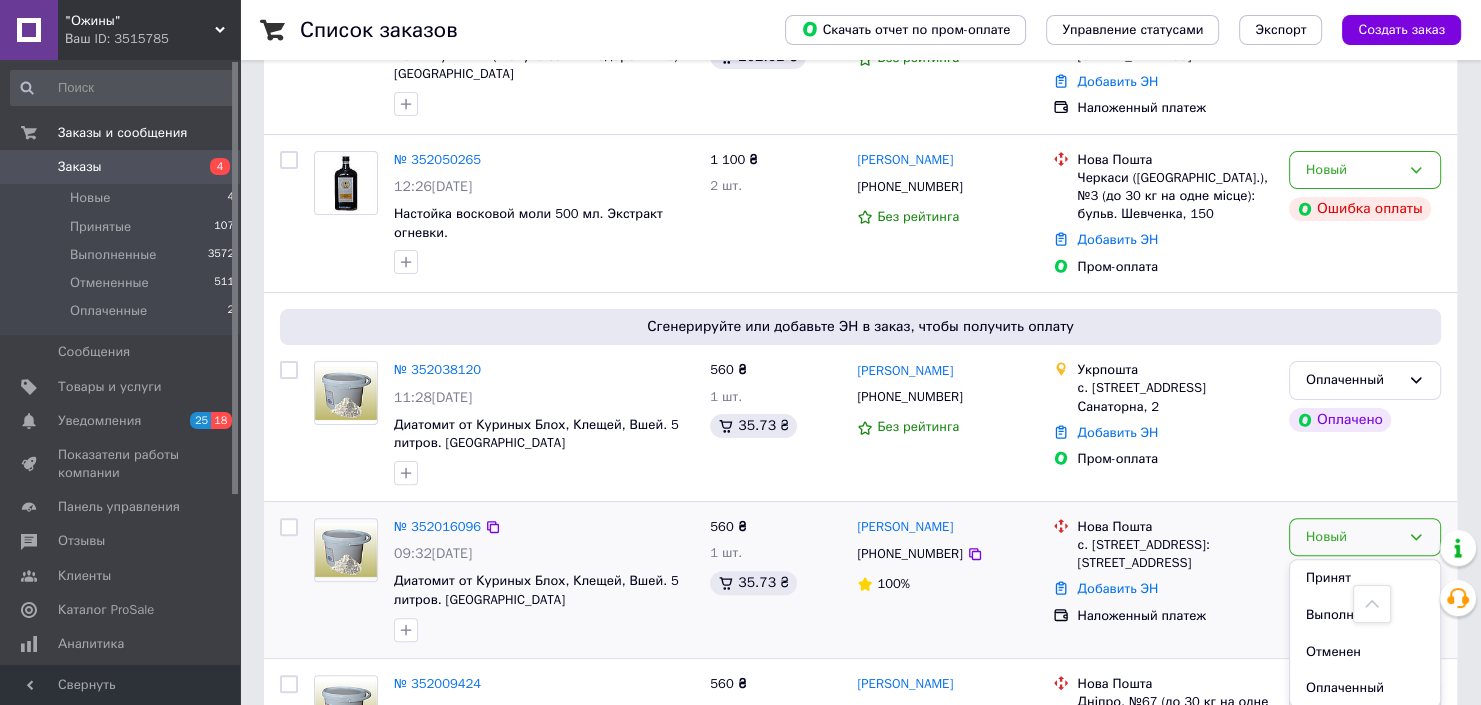 click on "Принят" at bounding box center (1365, 578) 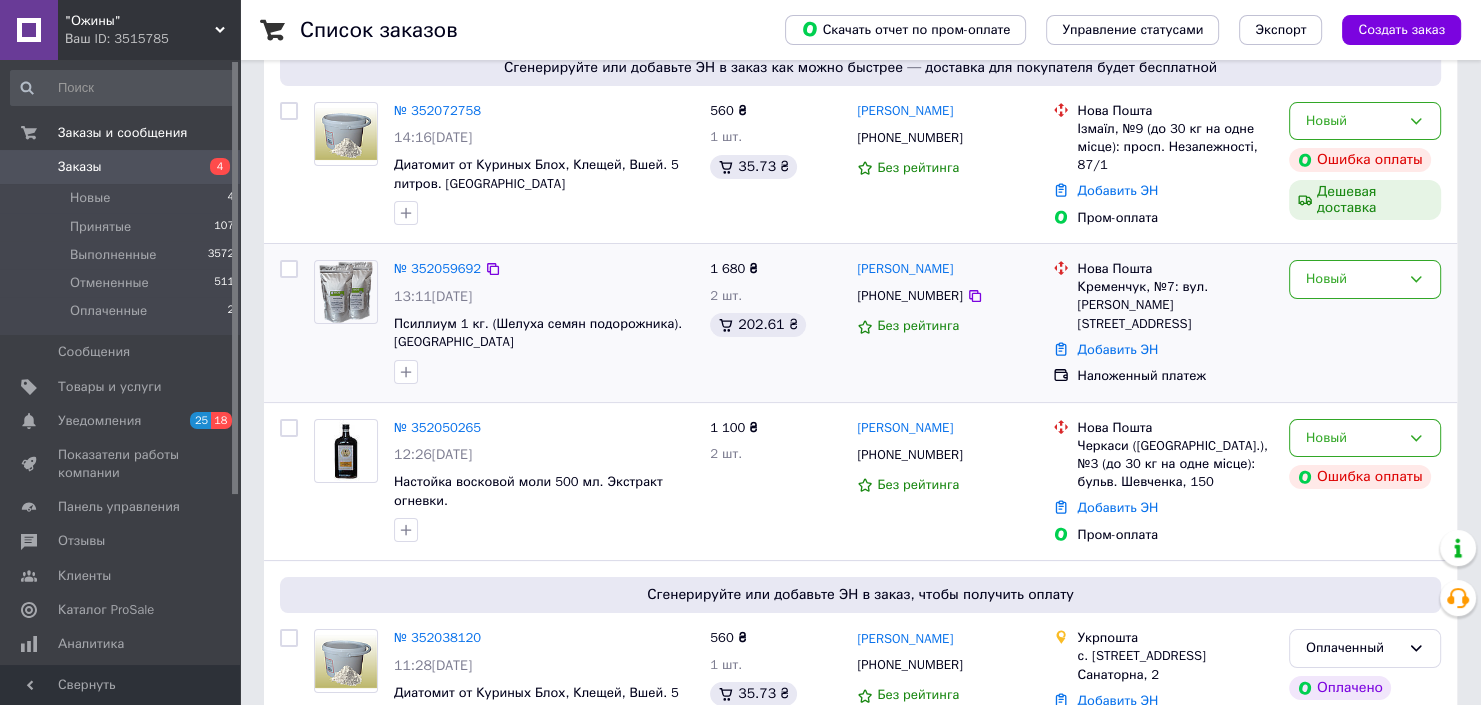 scroll, scrollTop: 210, scrollLeft: 0, axis: vertical 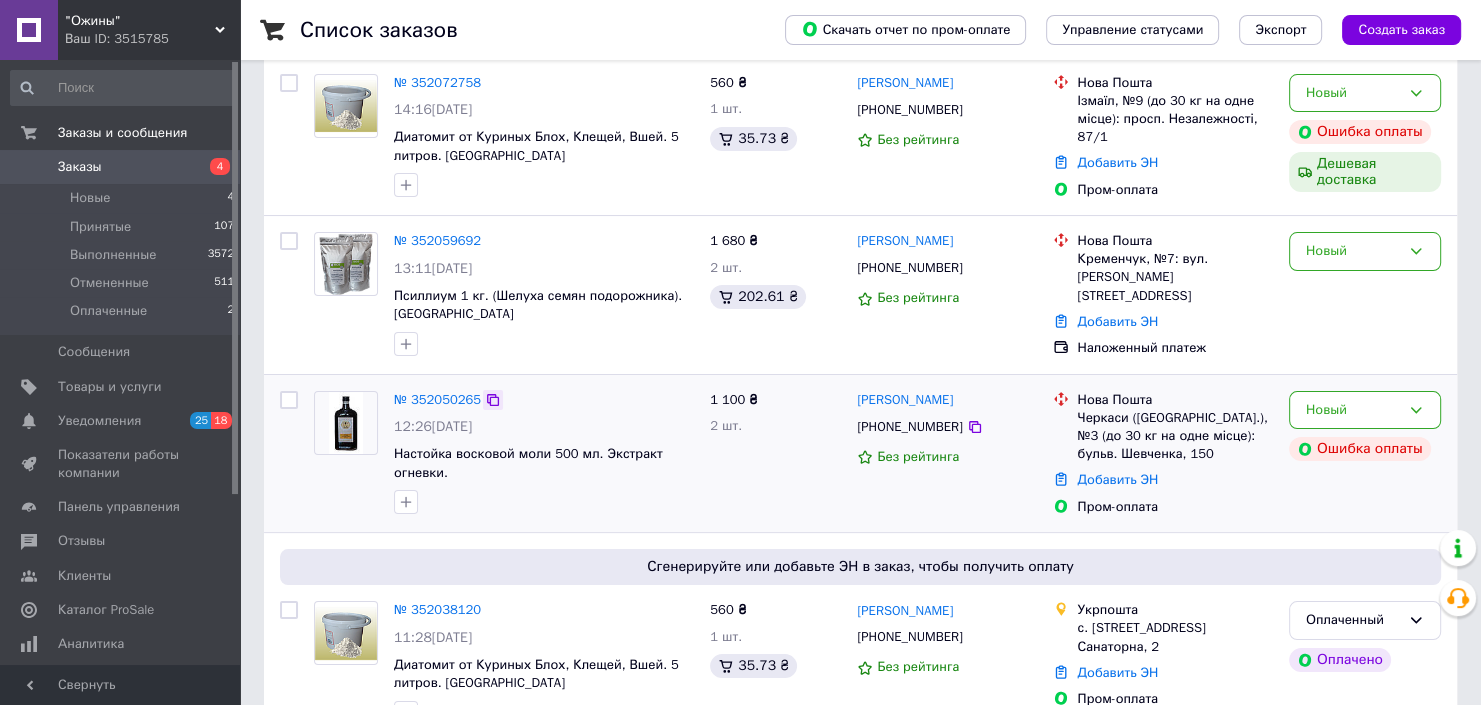 click 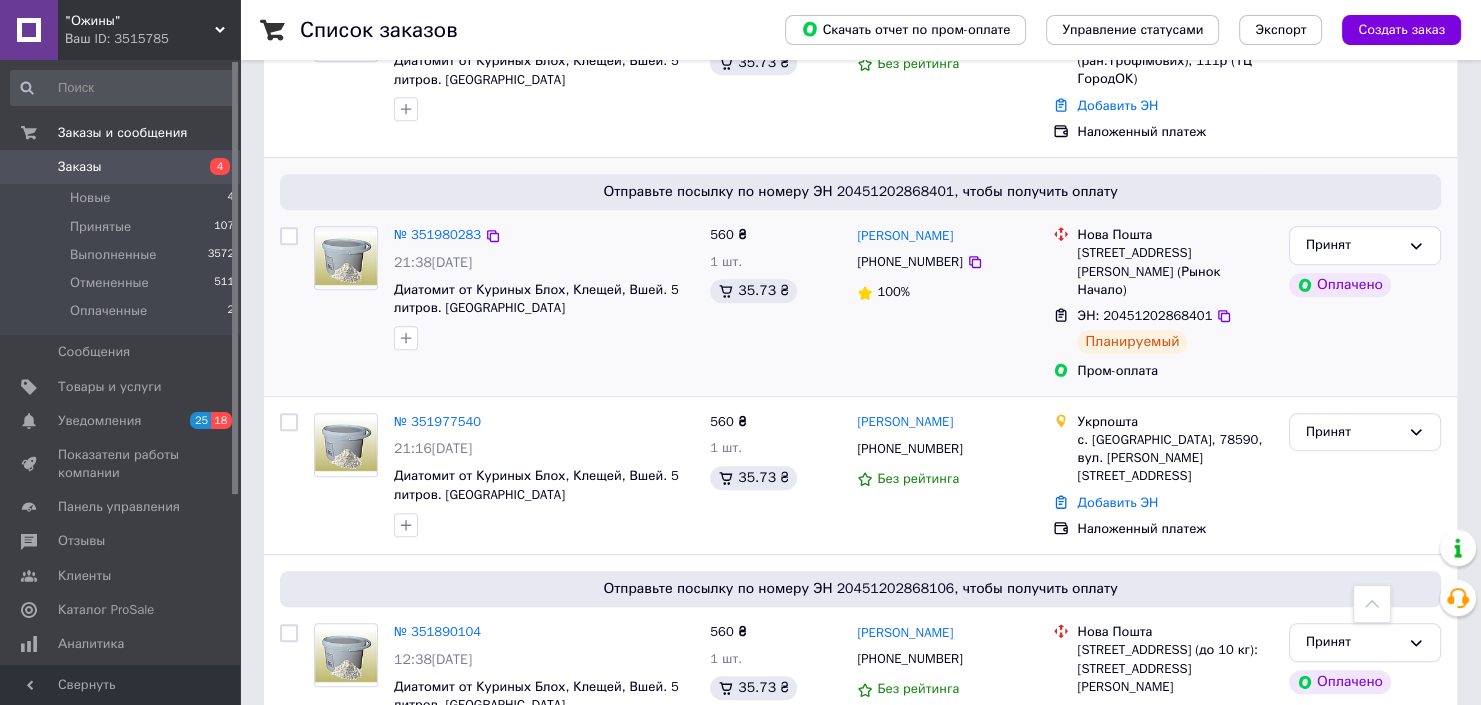 scroll, scrollTop: 960, scrollLeft: 0, axis: vertical 